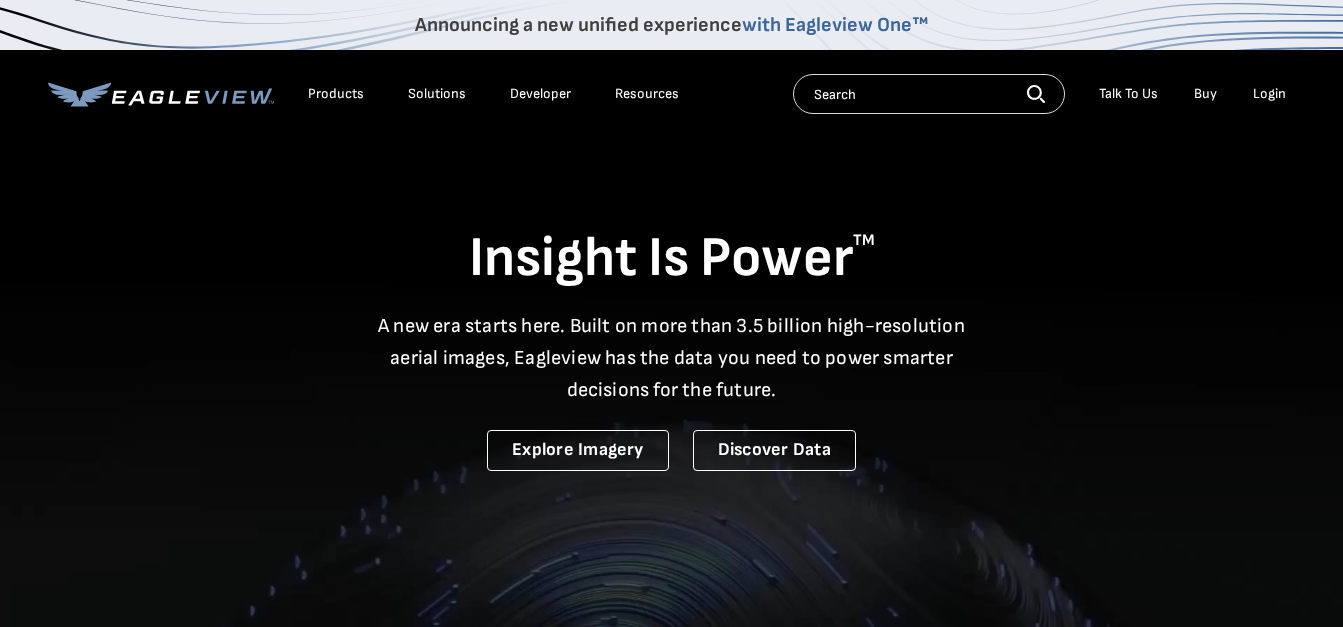 scroll, scrollTop: 0, scrollLeft: 0, axis: both 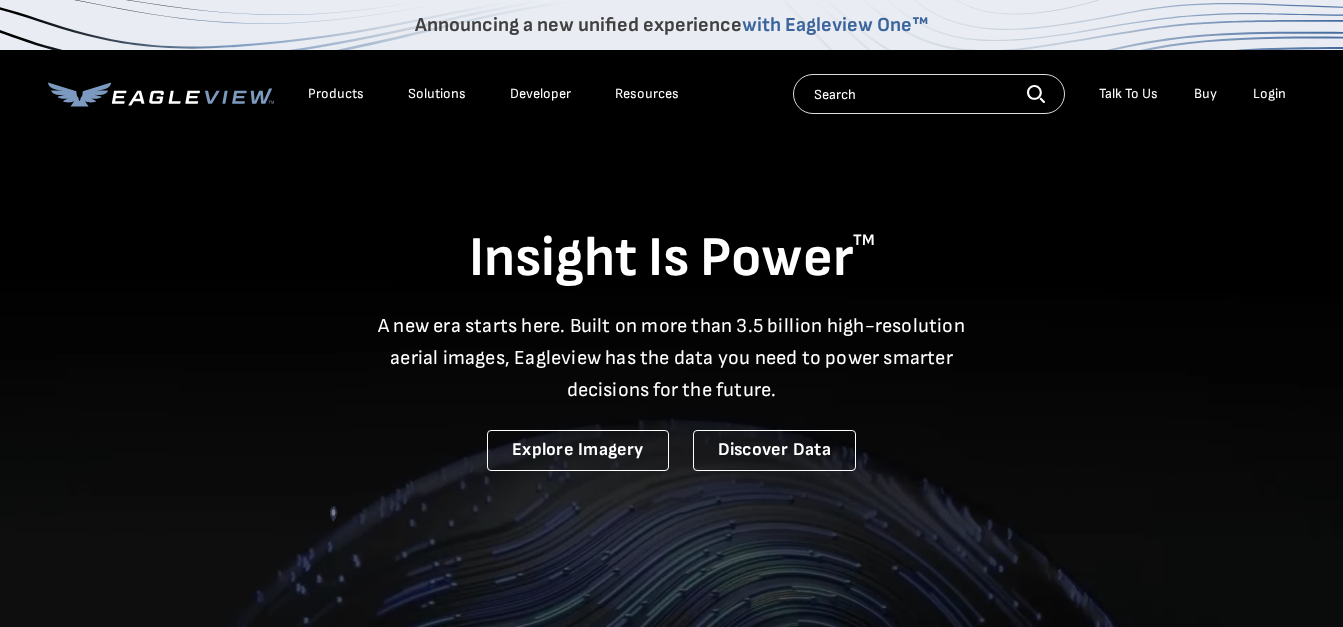 click on "Login" at bounding box center (1269, 94) 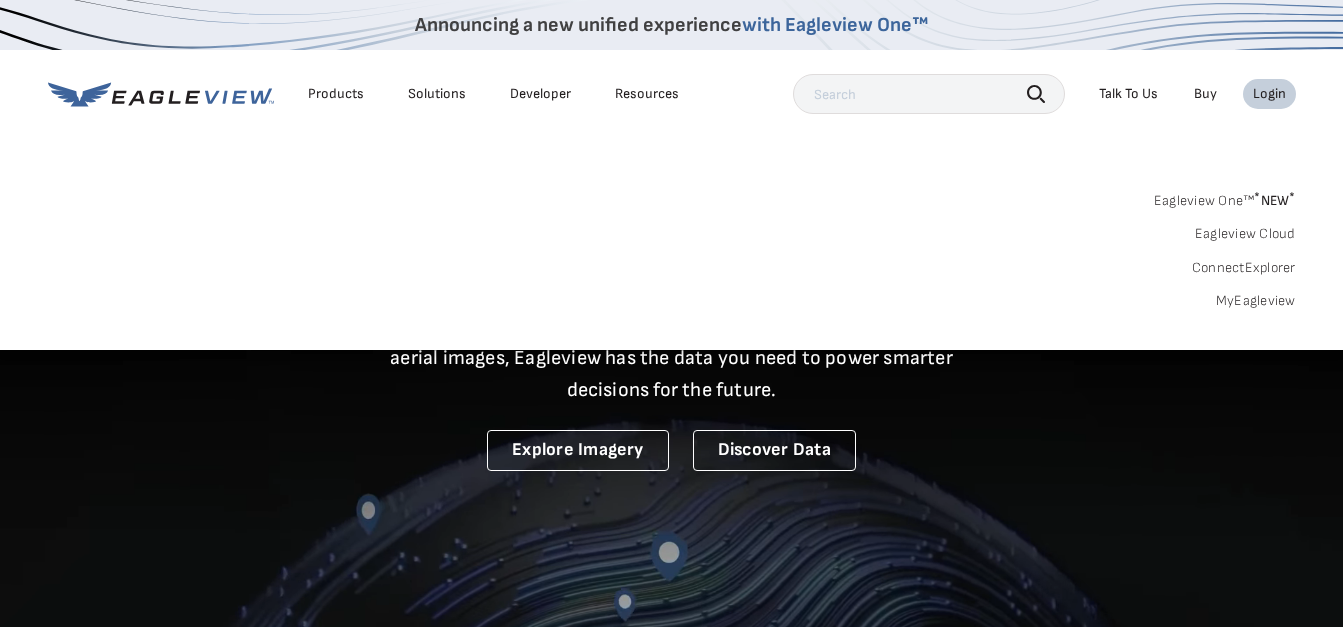 click on "Login" at bounding box center [1269, 94] 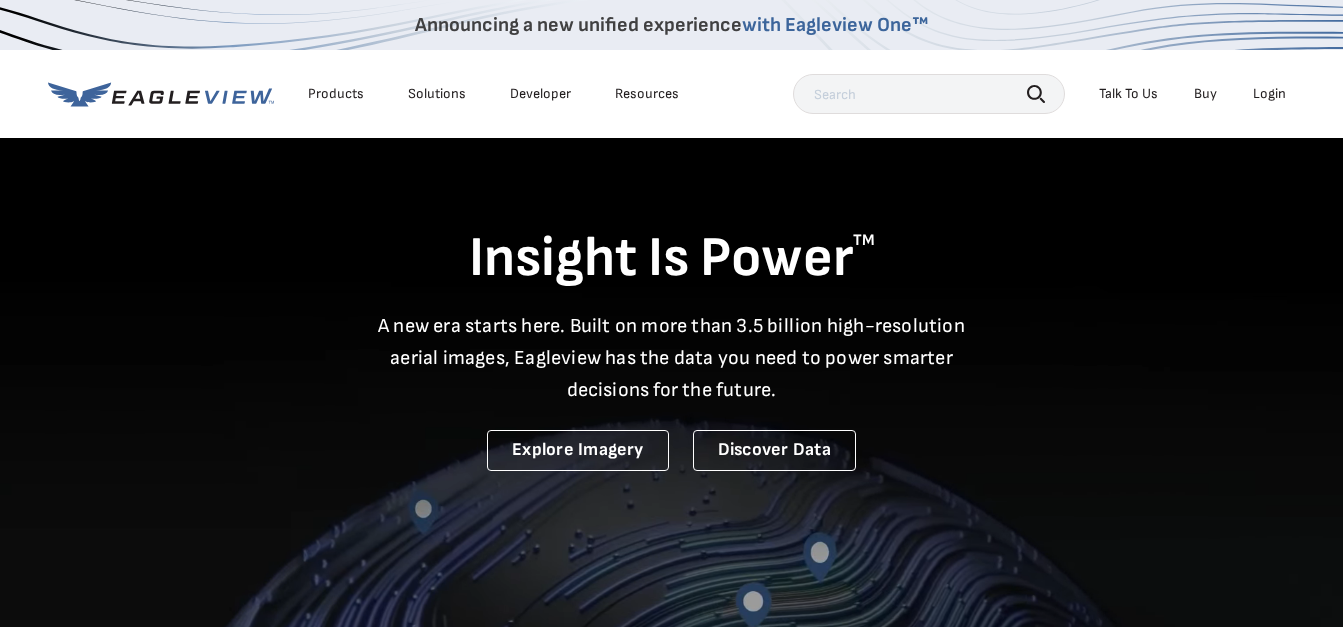 click on "Login" at bounding box center (1269, 94) 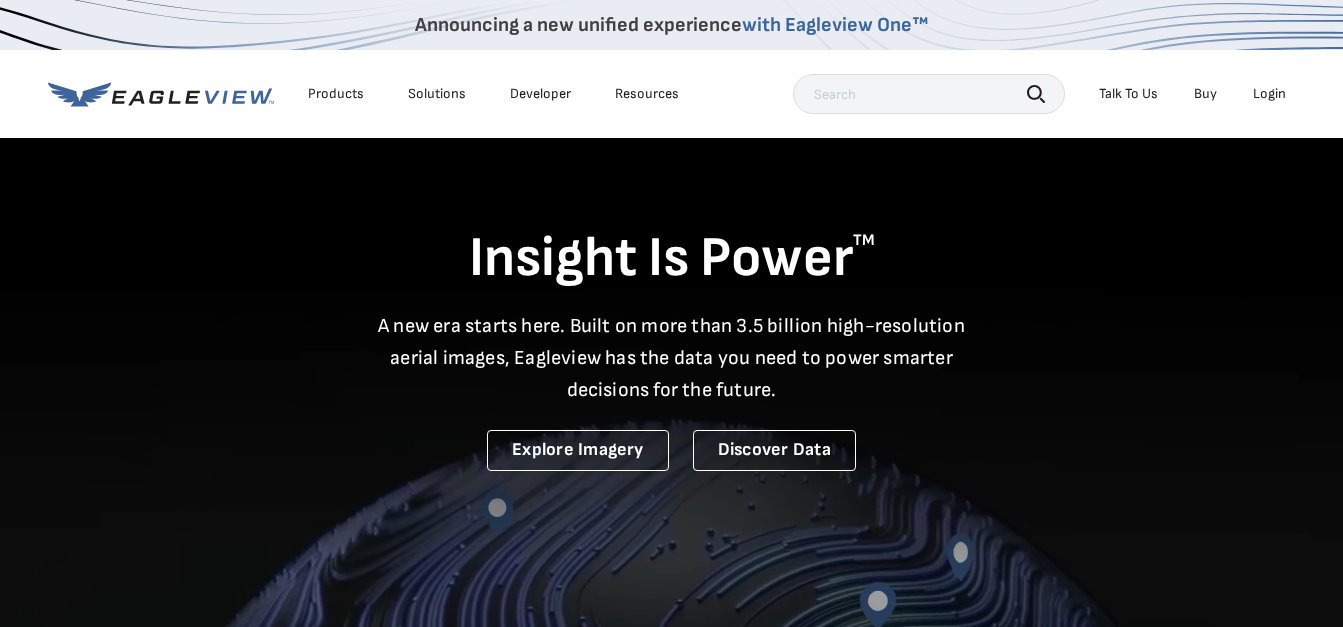 click on "Login" at bounding box center [1269, 94] 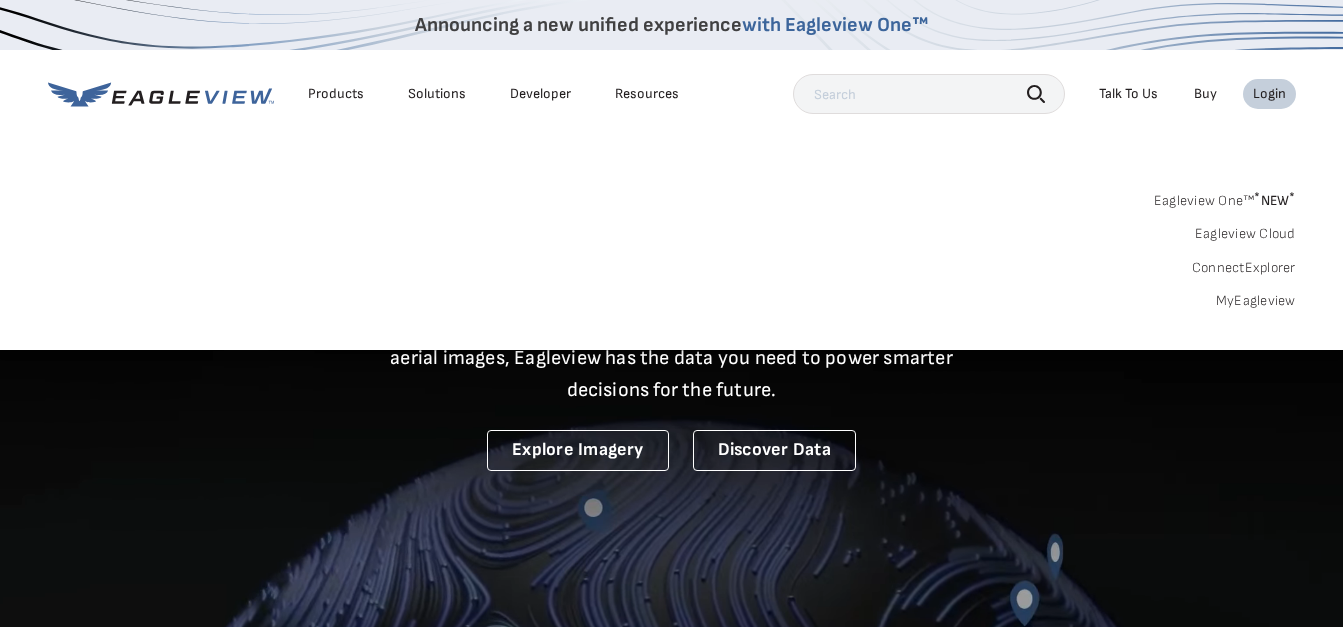 click on "MyEagleview" at bounding box center (1256, 301) 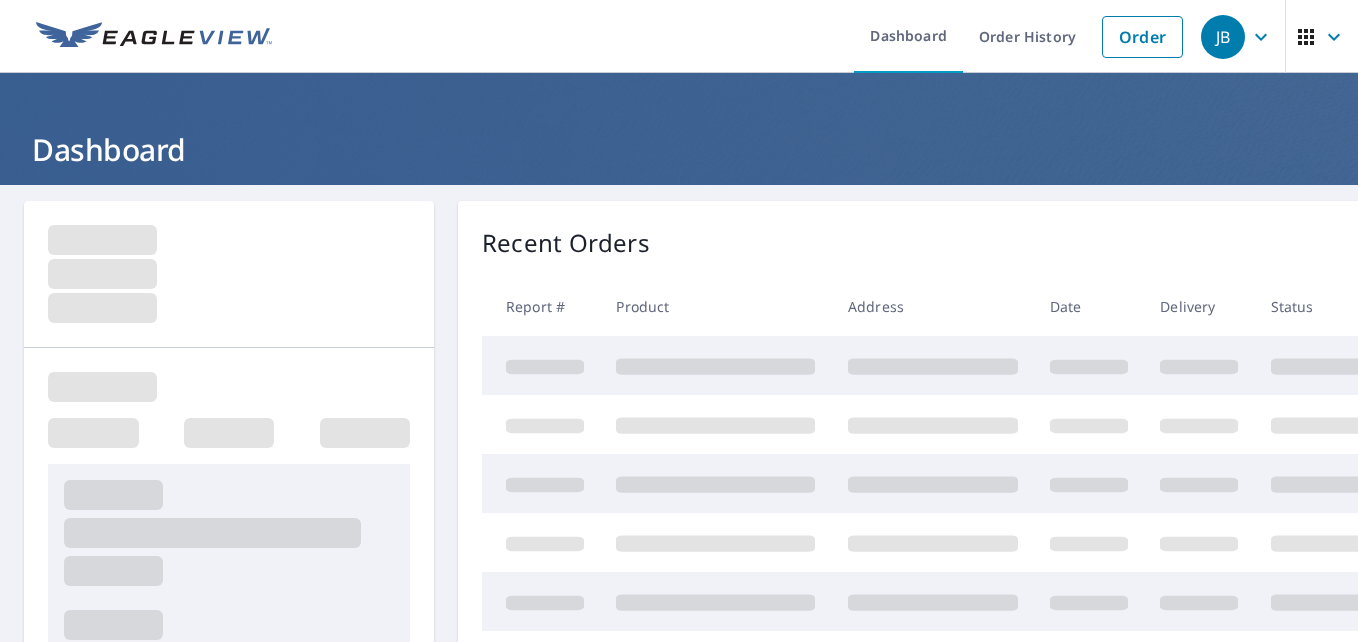 scroll, scrollTop: 0, scrollLeft: 0, axis: both 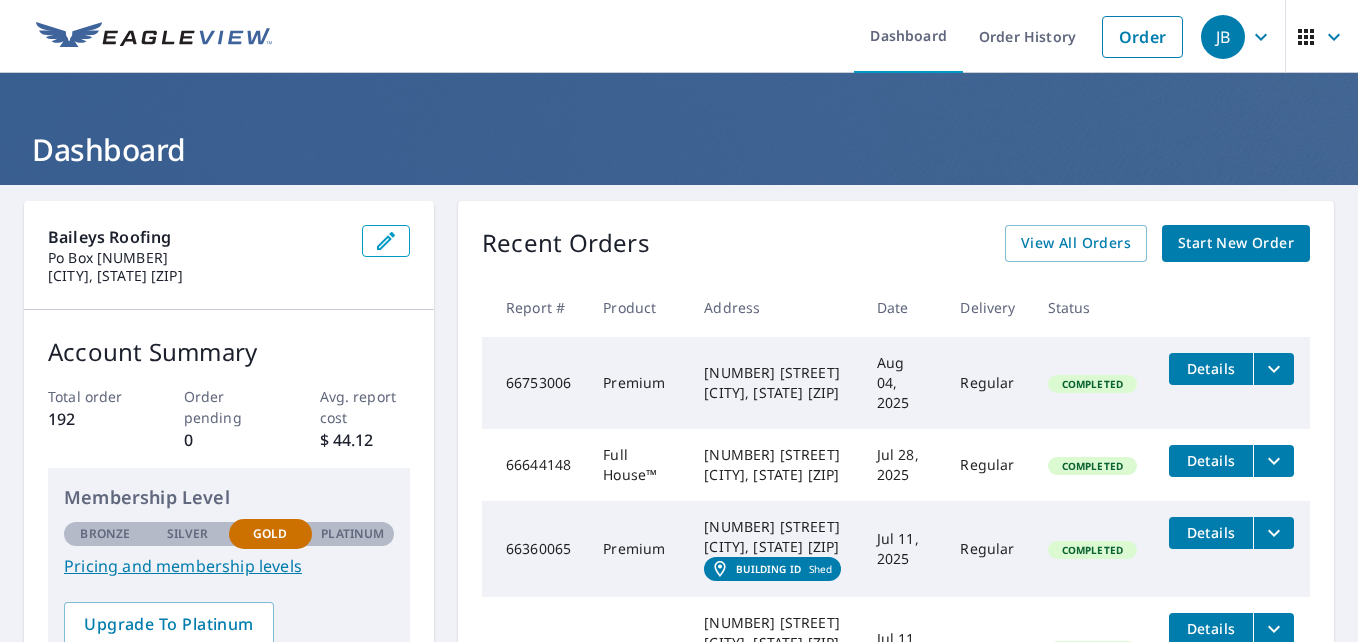 click on "Start New Order" at bounding box center (1236, 243) 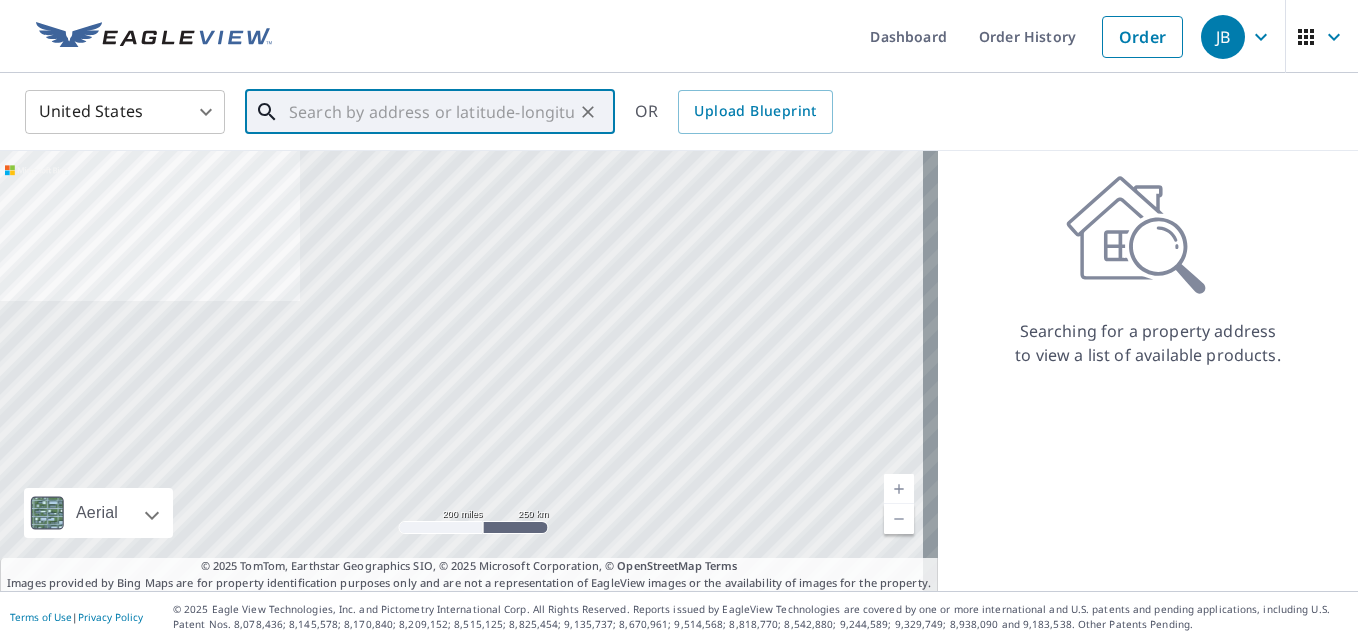 paste on "205 N Bluff St Ada, OK 74820" 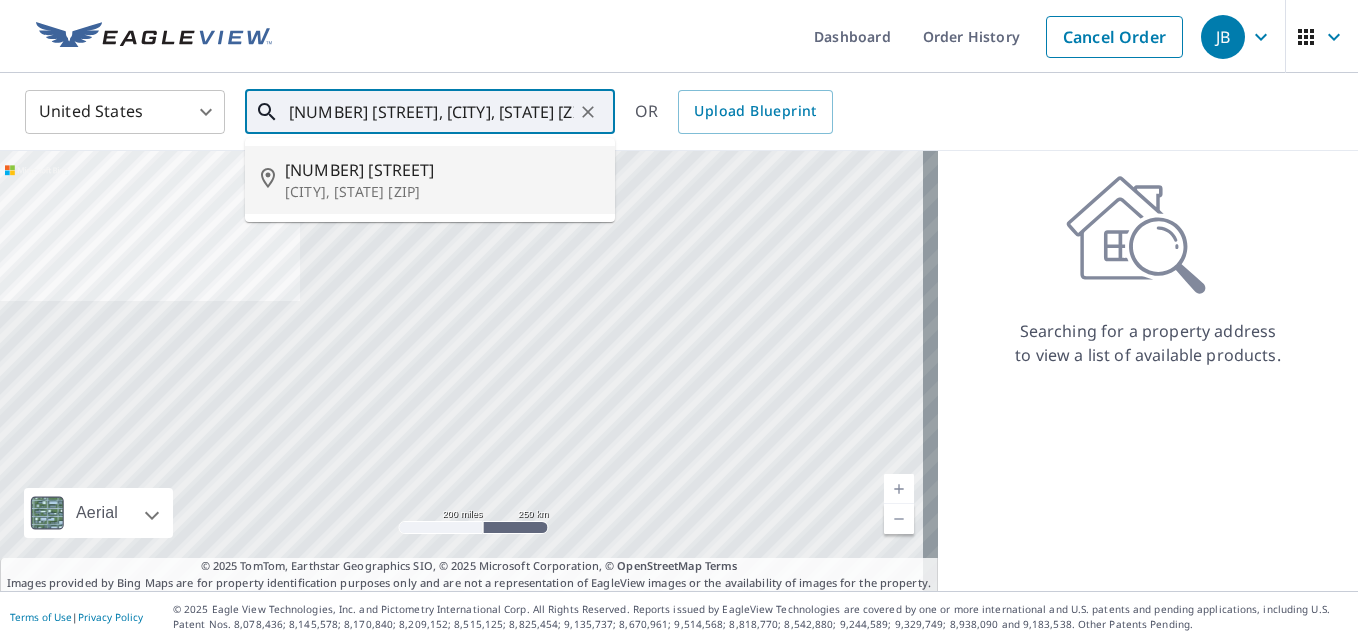 click on "205 N Bluff St" at bounding box center (442, 170) 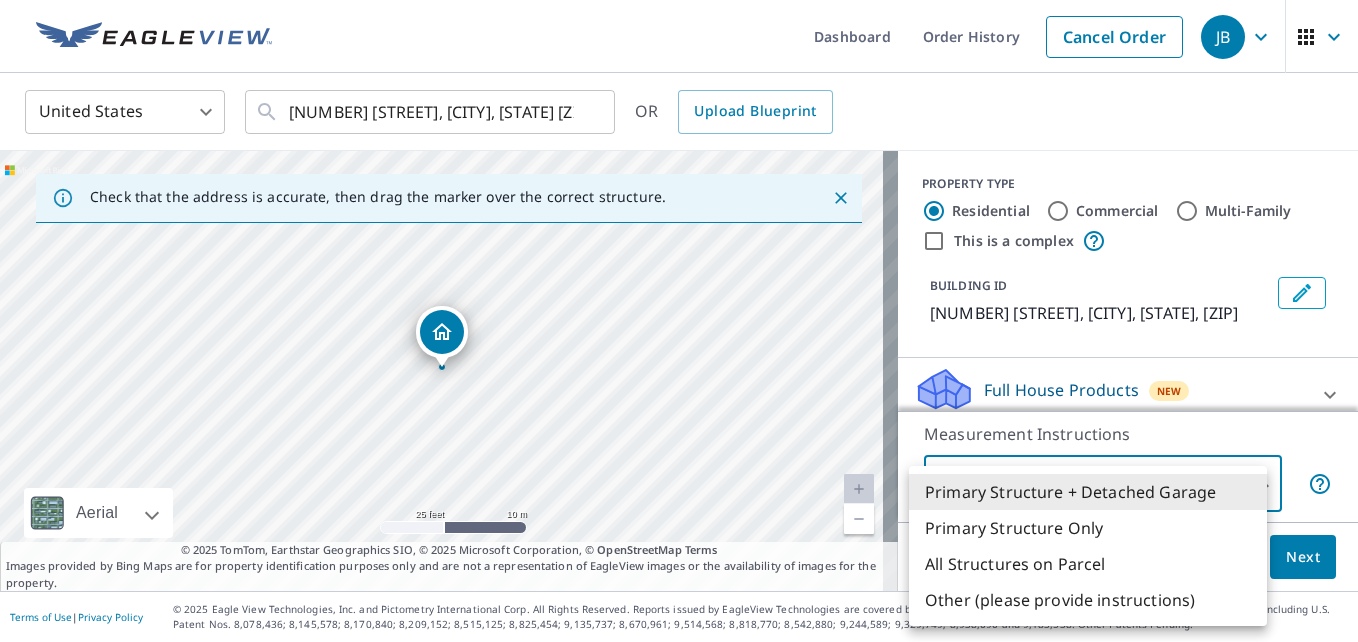 click on "JB JB
Dashboard Order History Cancel Order JB United States US ​ 205 N Bluff St Ada, OK 74820 ​ OR Upload Blueprint Check that the address is accurate, then drag the marker over the correct structure. 205 N Bluff St Ada, OK 74820 Aerial Road A standard road map Aerial A detailed look from above Labels Labels 25 feet 10 m © 2025 TomTom, © Vexcel Imaging, © 2025 Microsoft Corporation,  © OpenStreetMap Terms © 2025 TomTom, Earthstar Geographics SIO, © 2025 Microsoft Corporation, ©   OpenStreetMap   Terms Images provided by Bing Maps are for property identification purposes only and are not a representation of EagleView images or the availability of images for the property. PROPERTY TYPE Residential Commercial Multi-Family This is a complex BUILDING ID 205 N Bluff St, Ada, OK, 74820 Full House Products New Full House™ $91 Roof Products New Premium $24.25 - $75.5 QuickSquares™ $18 Gutter $13.75 Bid Perfect™ $18 Solar Products New Inform Essentials+ $63.25 Inform Advanced $79 $30 $105.5 New 1" at bounding box center (679, 321) 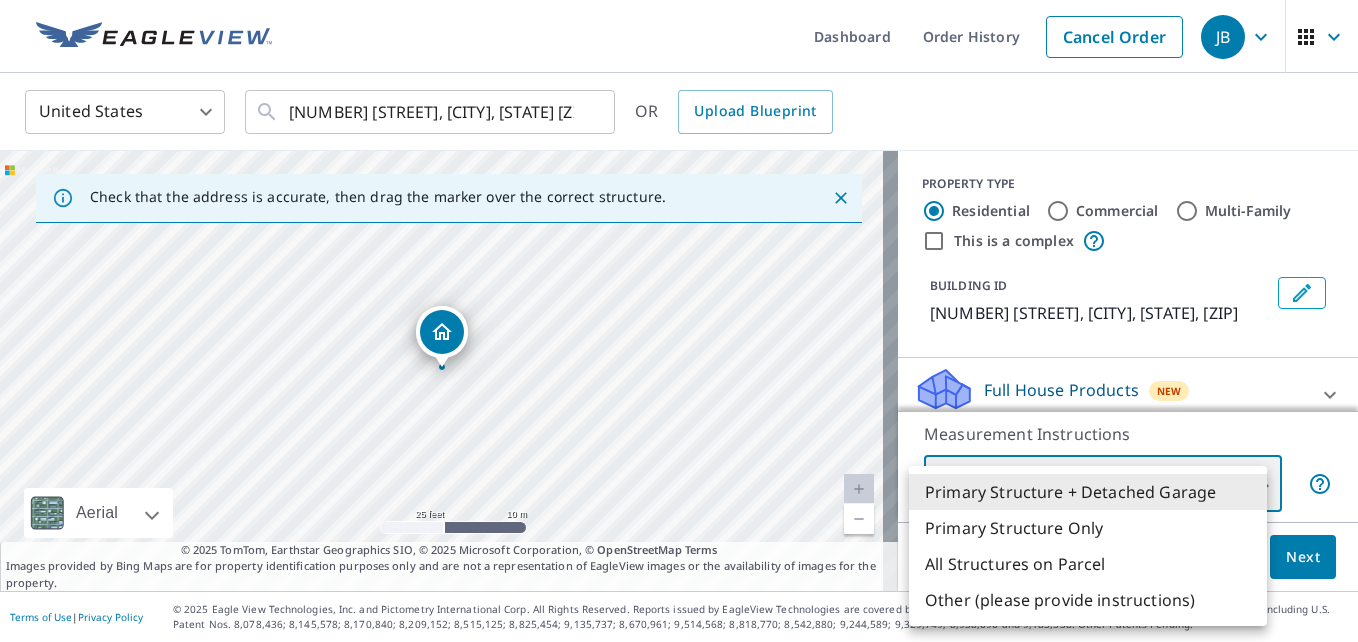 type on "2" 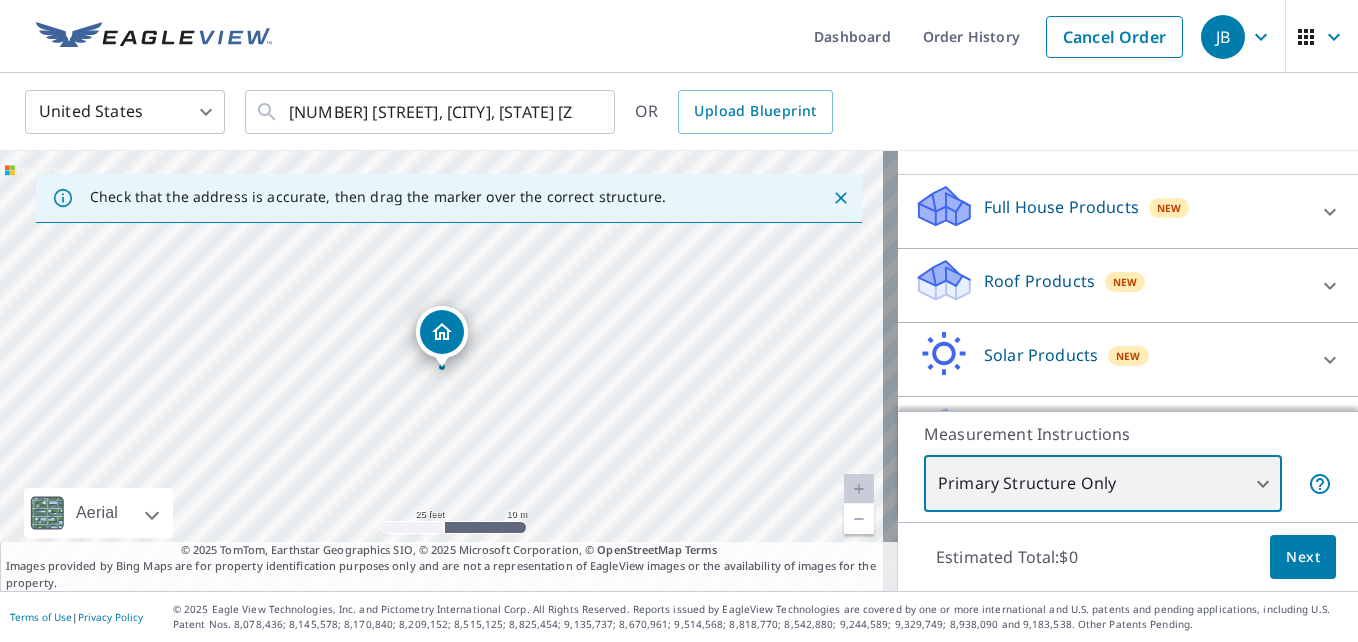 scroll, scrollTop: 243, scrollLeft: 0, axis: vertical 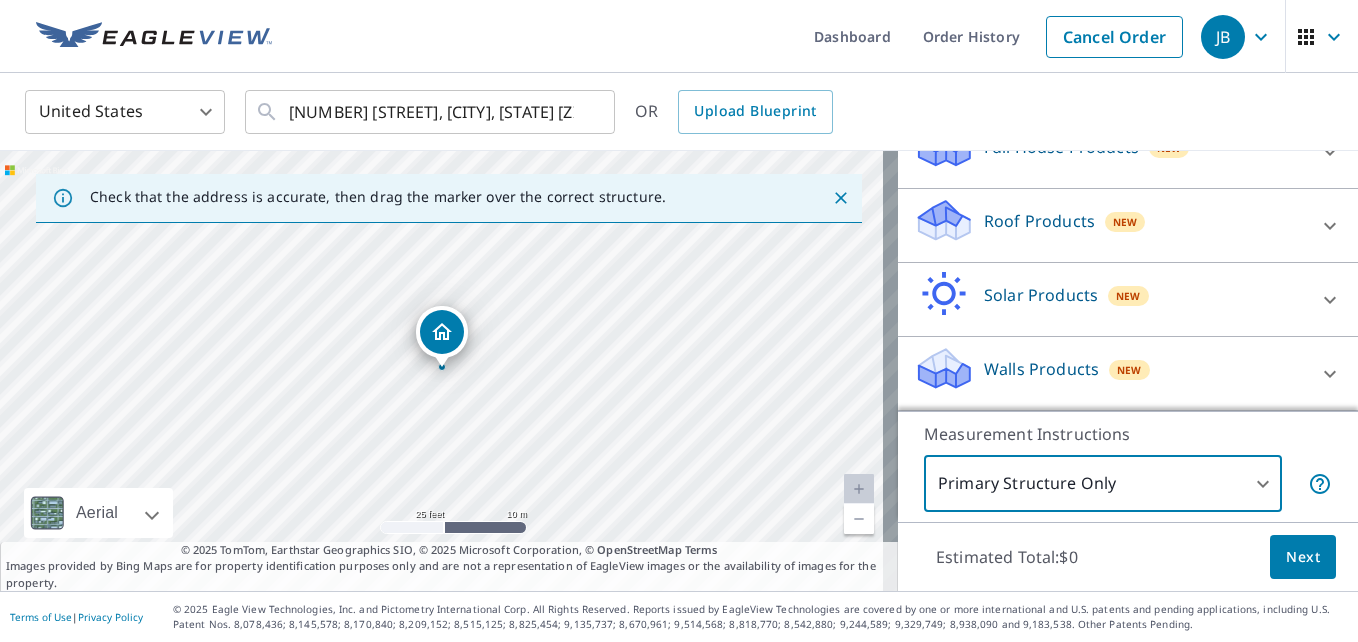 click on "Next" at bounding box center [1303, 557] 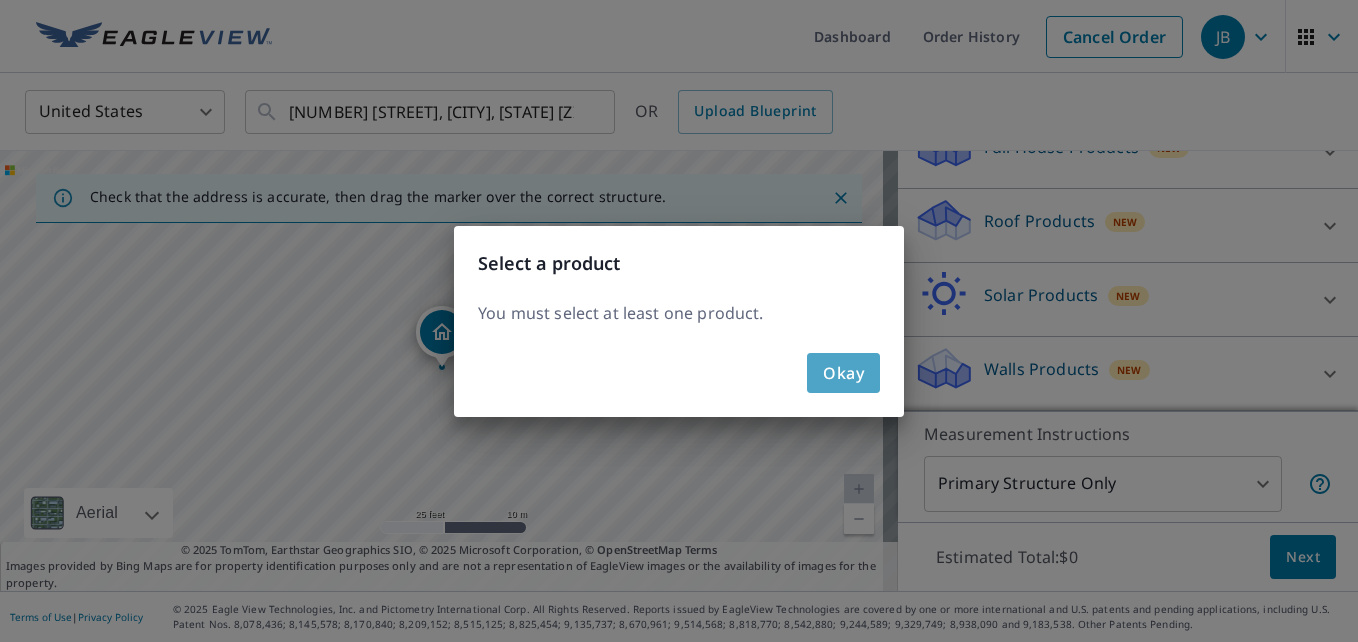 click on "Okay" 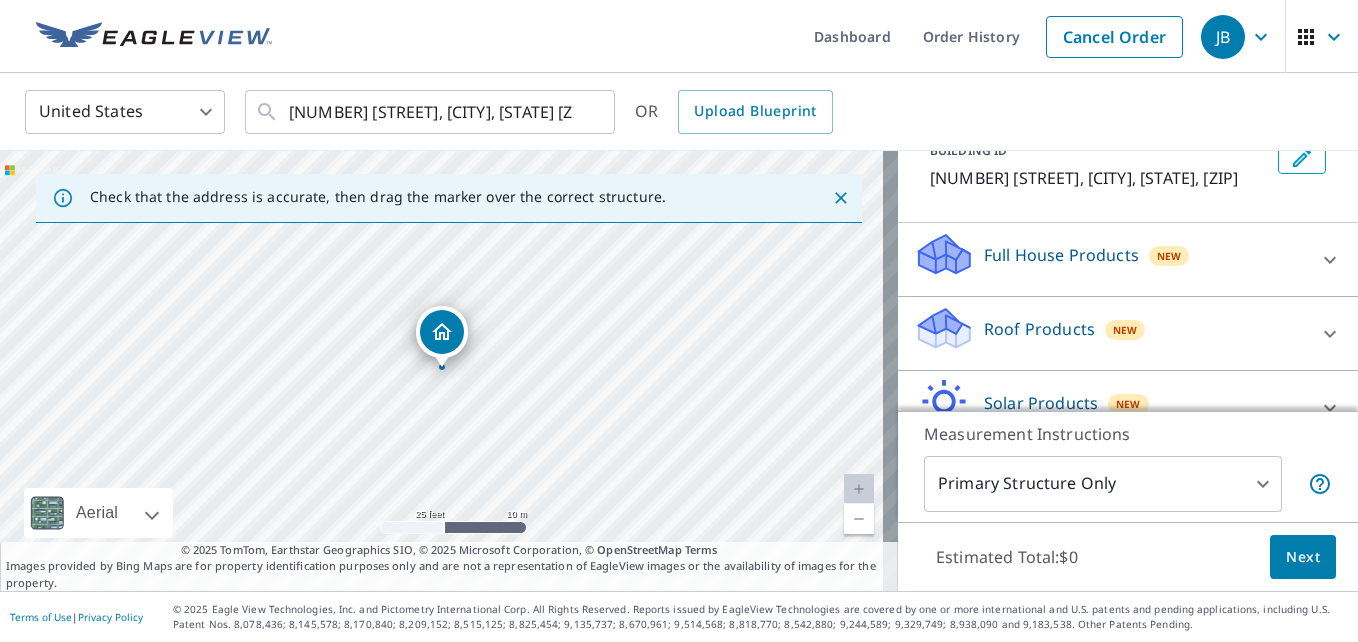 scroll, scrollTop: 136, scrollLeft: 0, axis: vertical 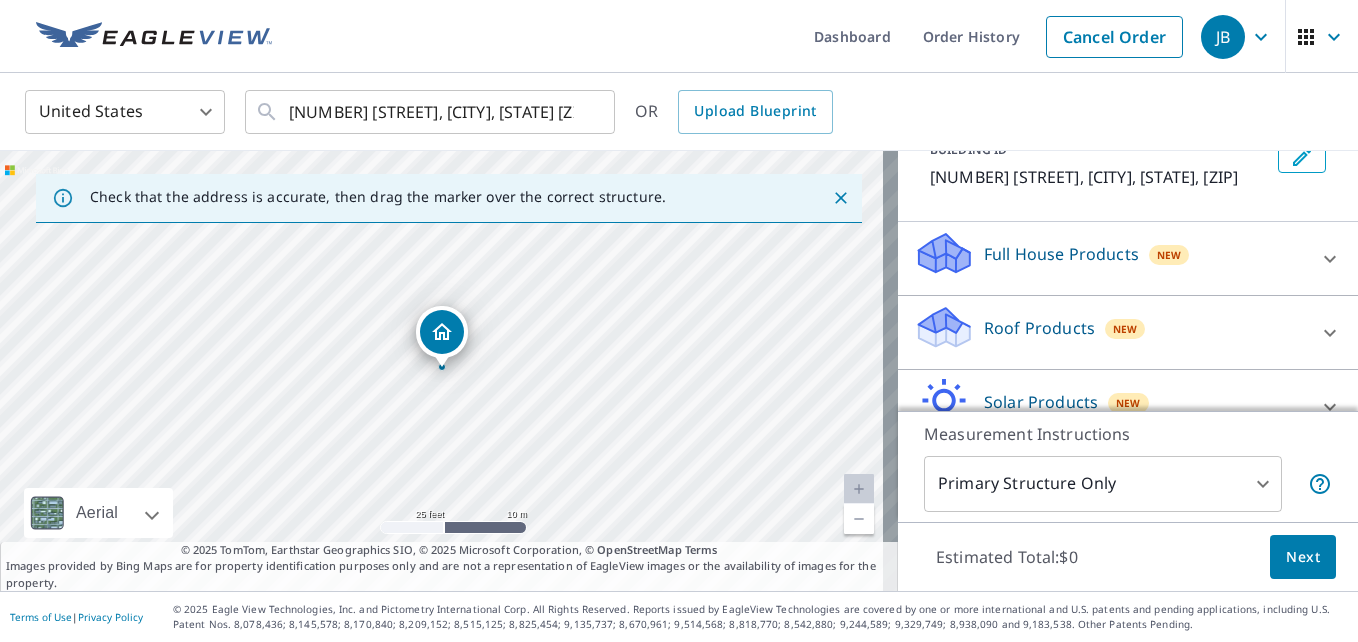 click on "Full House Products" at bounding box center [1061, 254] 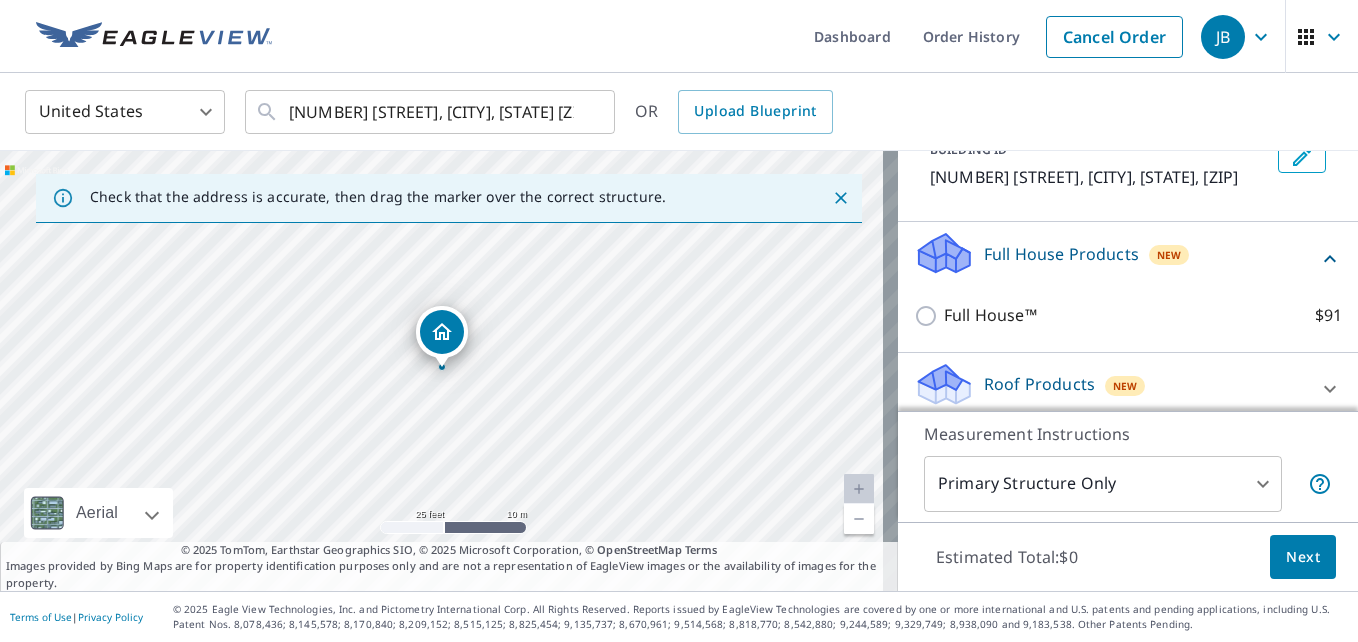 click on "Roof Products" at bounding box center (1039, 384) 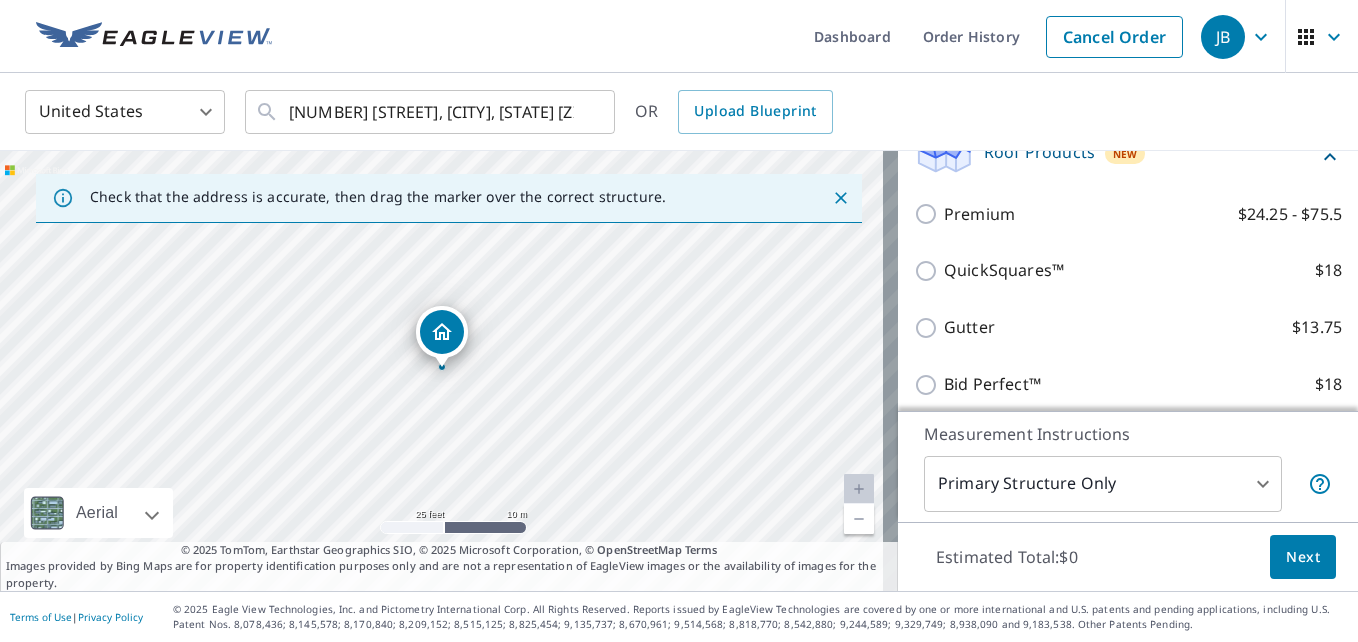 scroll, scrollTop: 368, scrollLeft: 0, axis: vertical 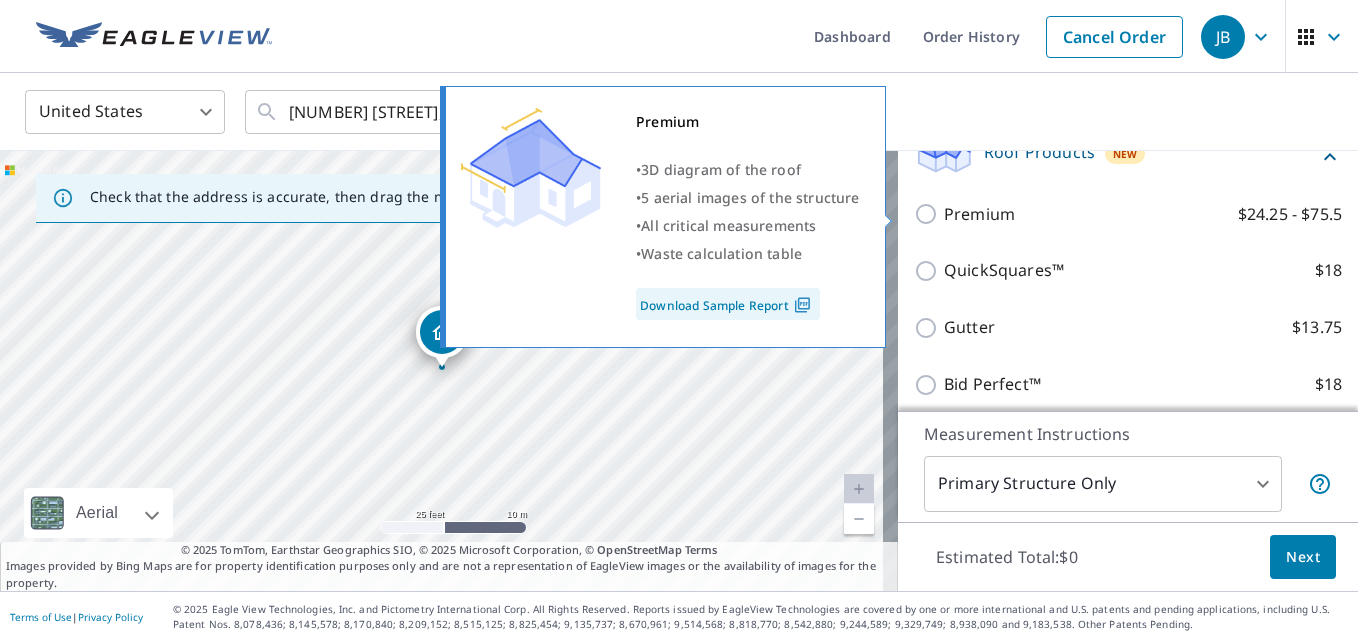 click on "Premium $24.25 - $75.5" at bounding box center [929, 214] 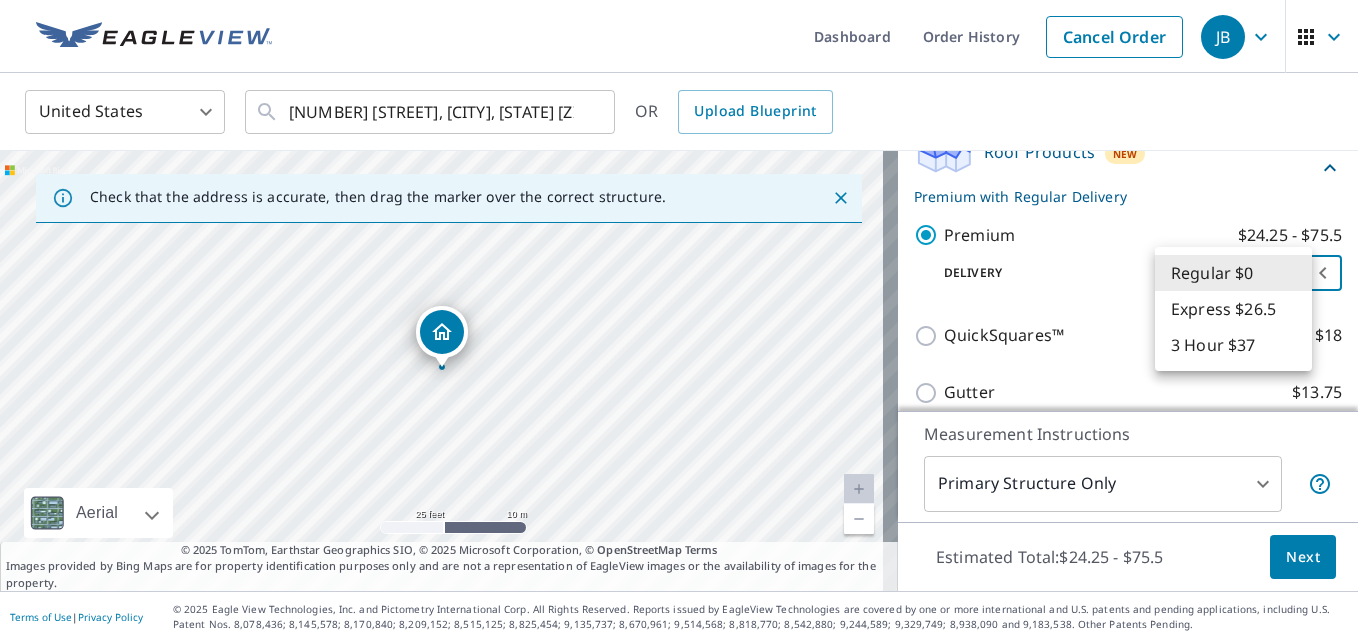 click on "JB JB
Dashboard Order History Cancel Order JB United States US ​ 205 N Bluff St Ada, OK 74820 ​ OR Upload Blueprint Check that the address is accurate, then drag the marker over the correct structure. 205 N Bluff St Ada, OK 74820 Aerial Road A standard road map Aerial A detailed look from above Labels Labels 25 feet 10 m © 2025 TomTom, © Vexcel Imaging, © 2025 Microsoft Corporation,  © OpenStreetMap Terms © 2025 TomTom, Earthstar Geographics SIO, © 2025 Microsoft Corporation, ©   OpenStreetMap   Terms Images provided by Bing Maps are for property identification purposes only and are not a representation of EagleView images or the availability of images for the property. PROPERTY TYPE Residential Commercial Multi-Family This is a complex BUILDING ID 205 N Bluff St, Ada, OK, 74820 Full House Products New Full House™ $91 Roof Products New Premium with Regular Delivery Premium $24.25 - $75.5 Delivery Regular $0 8 ​ QuickSquares™ $18 Gutter $13.75 Bid Perfect™ $18 Solar Products New $63.25" at bounding box center [679, 321] 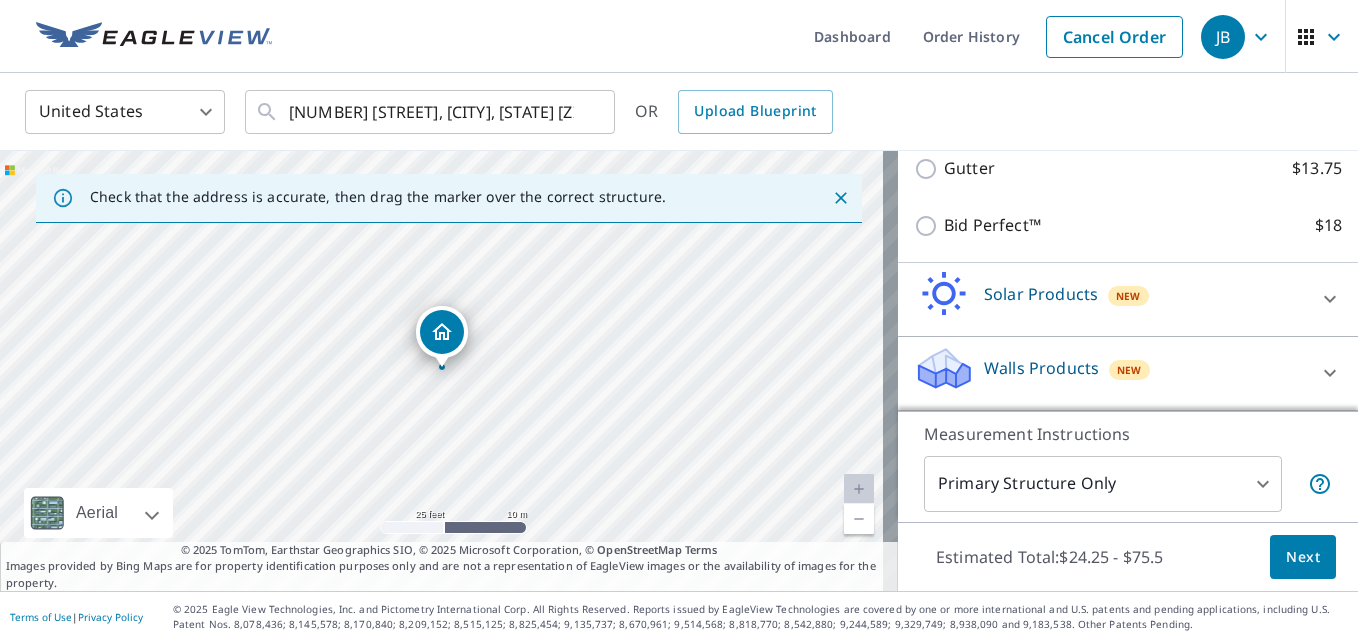 scroll, scrollTop: 591, scrollLeft: 0, axis: vertical 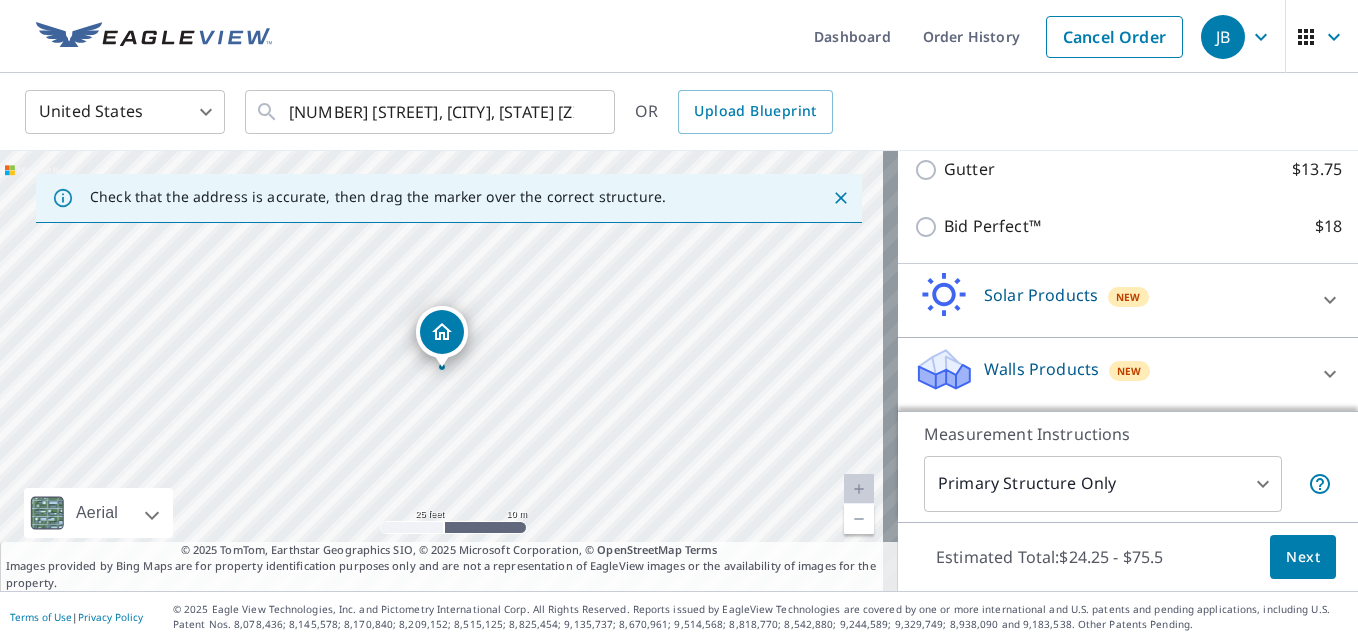 click on "Next" at bounding box center (1303, 557) 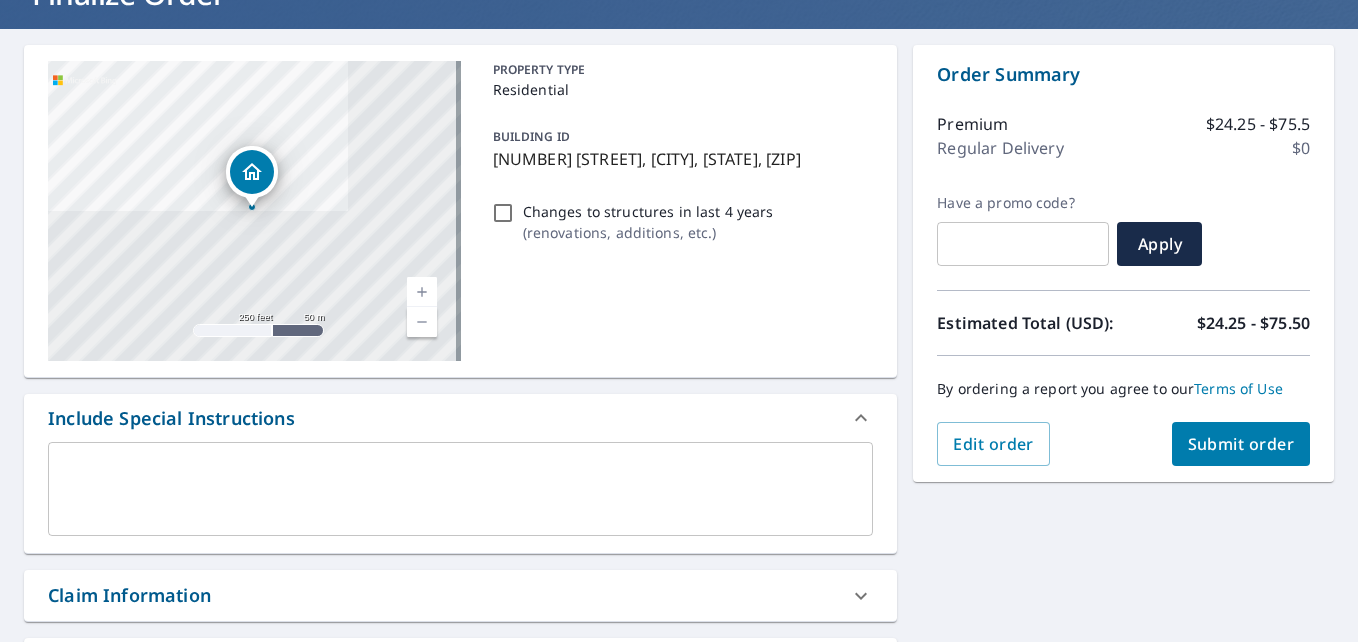 scroll, scrollTop: 155, scrollLeft: 0, axis: vertical 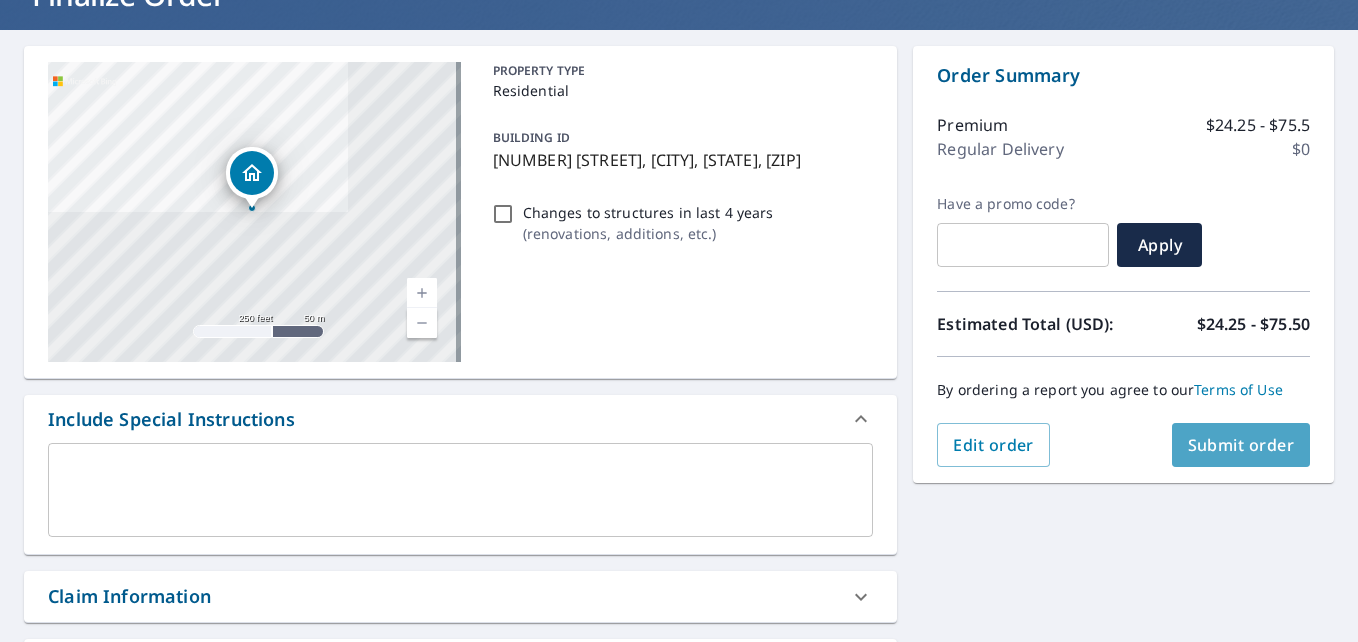 click on "Submit order" at bounding box center (1241, 445) 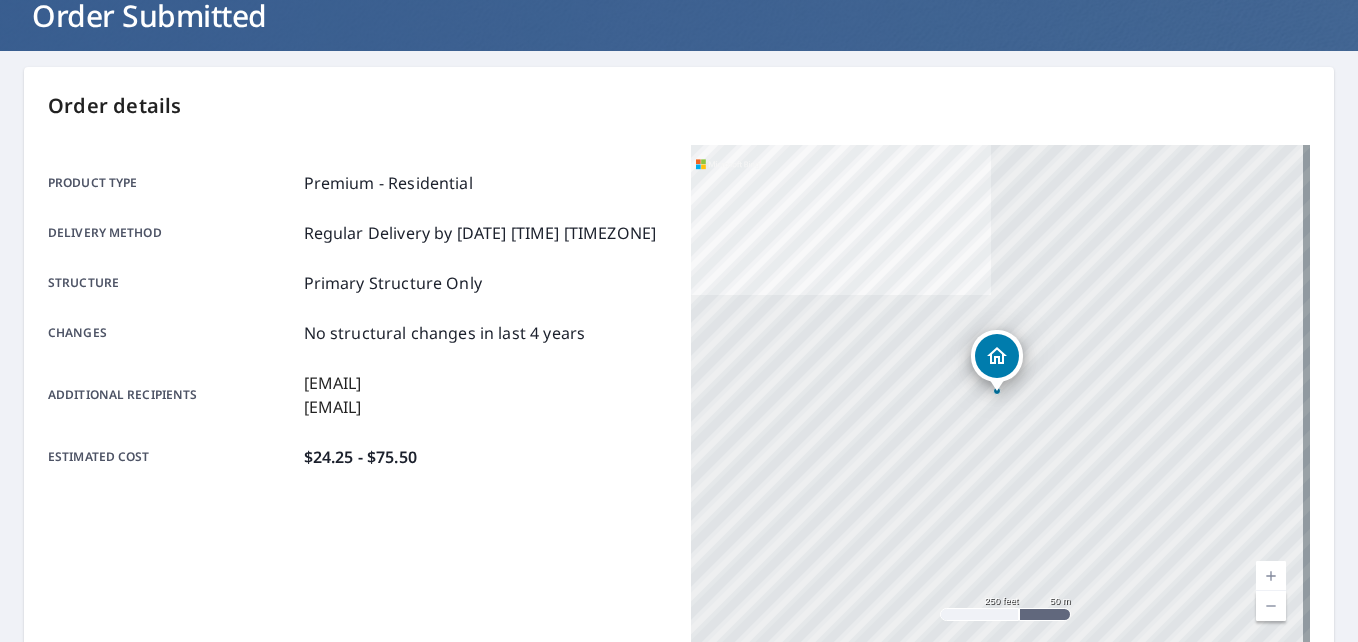 scroll, scrollTop: 0, scrollLeft: 0, axis: both 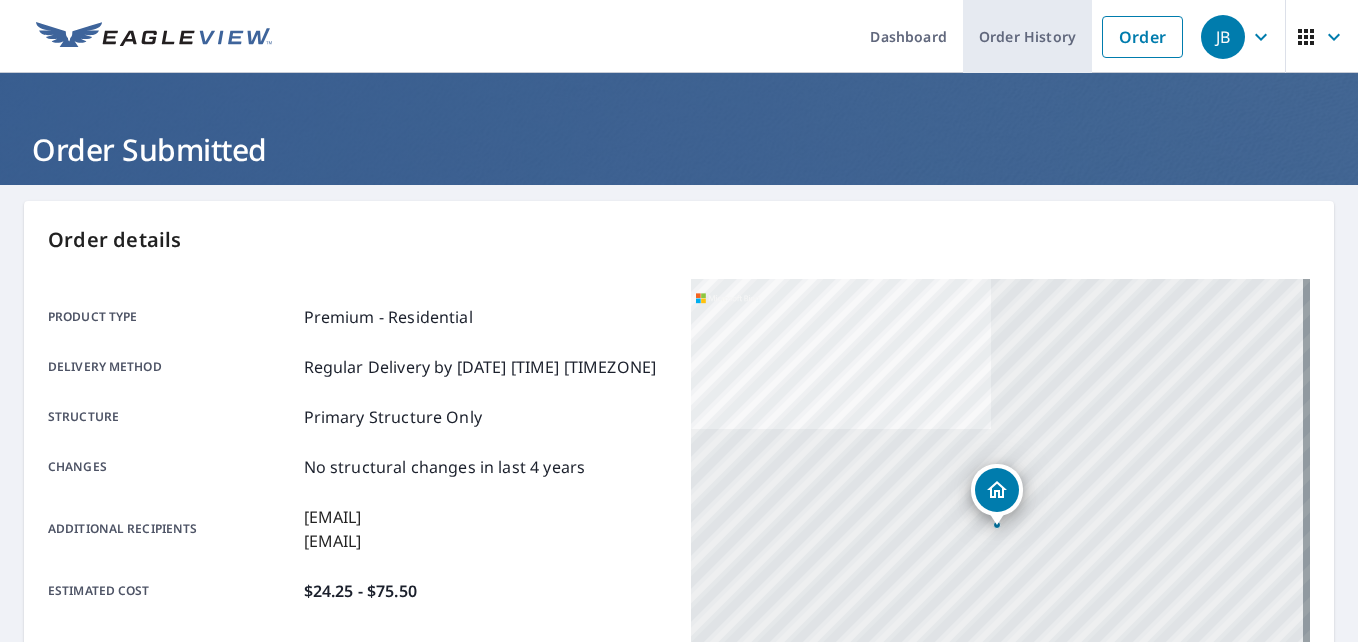 click on "Order History" at bounding box center (1027, 36) 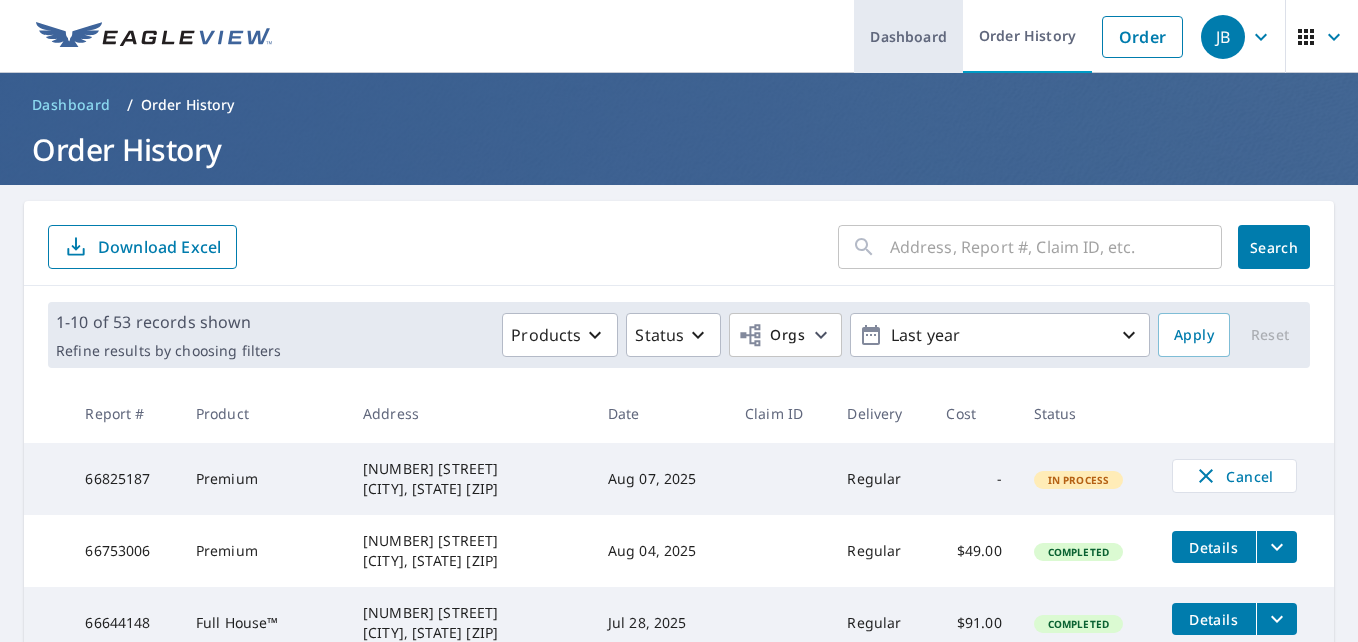 click on "Dashboard" at bounding box center (908, 36) 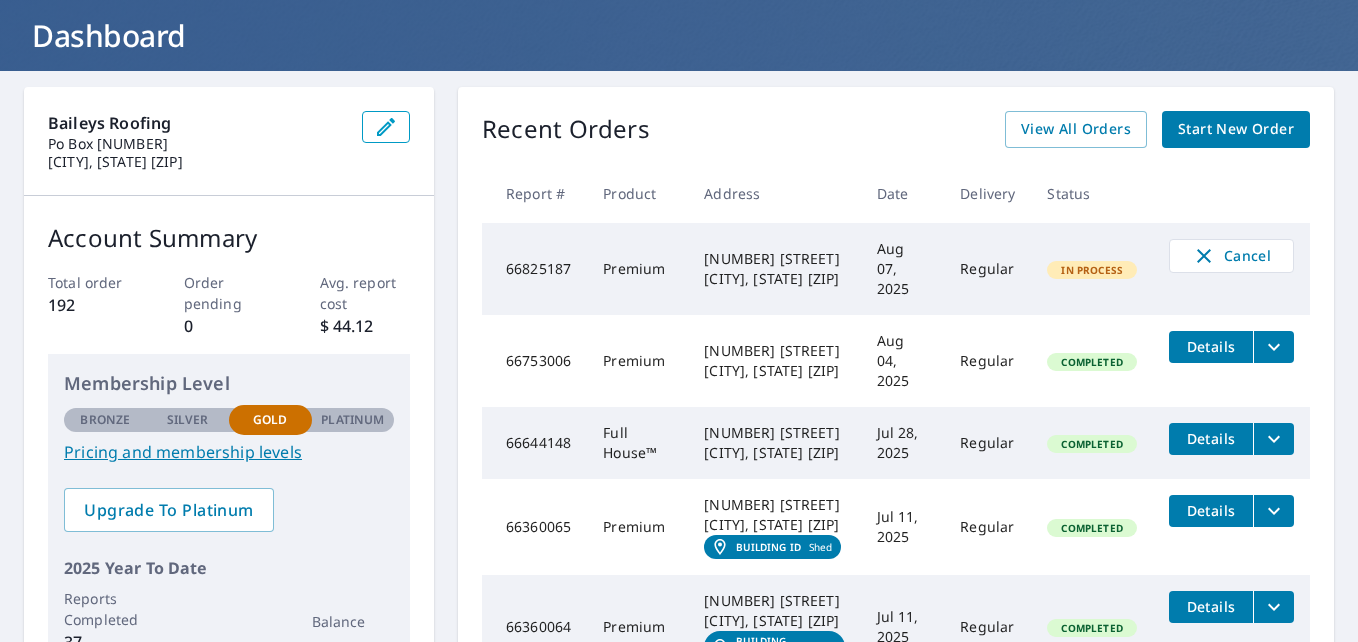 scroll, scrollTop: 115, scrollLeft: 0, axis: vertical 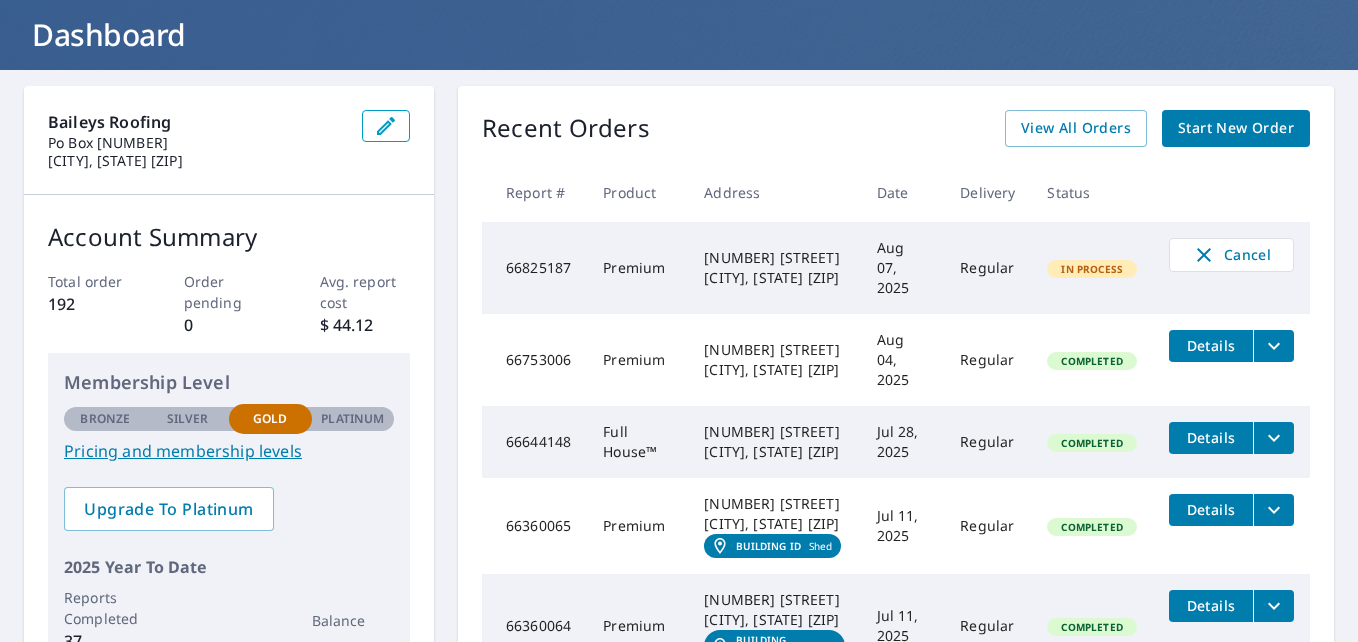 click on "Aug 07, 2025" at bounding box center (903, 268) 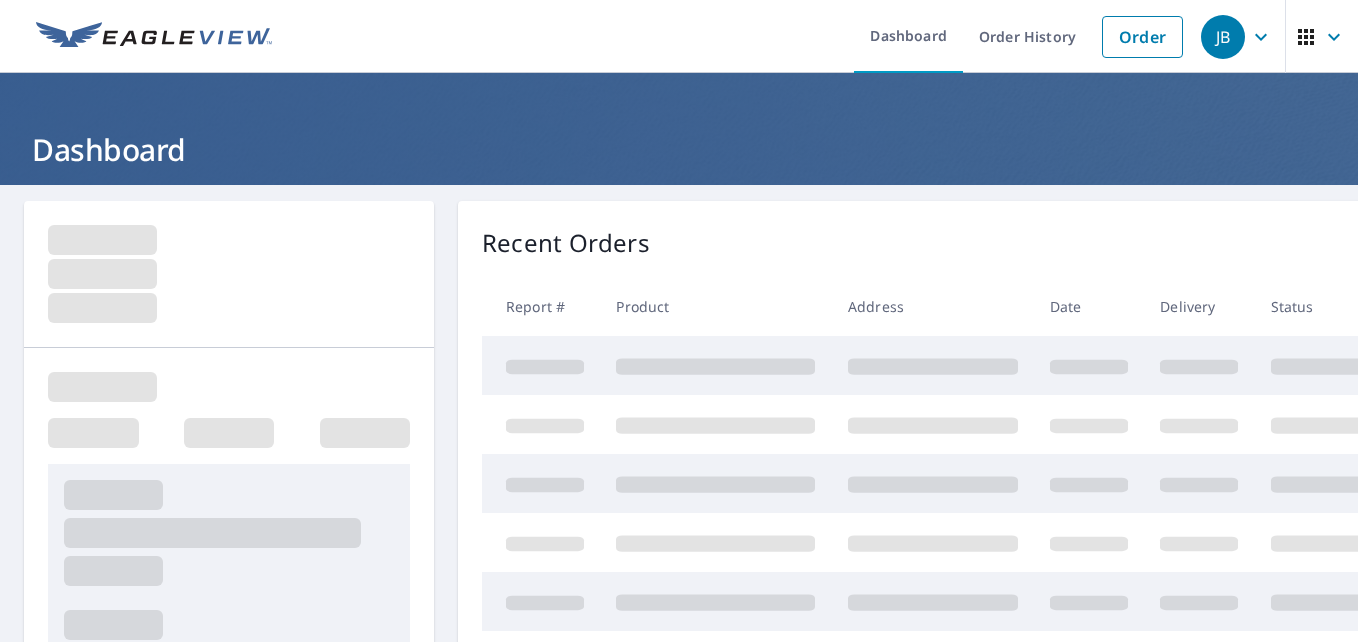 scroll, scrollTop: 0, scrollLeft: 0, axis: both 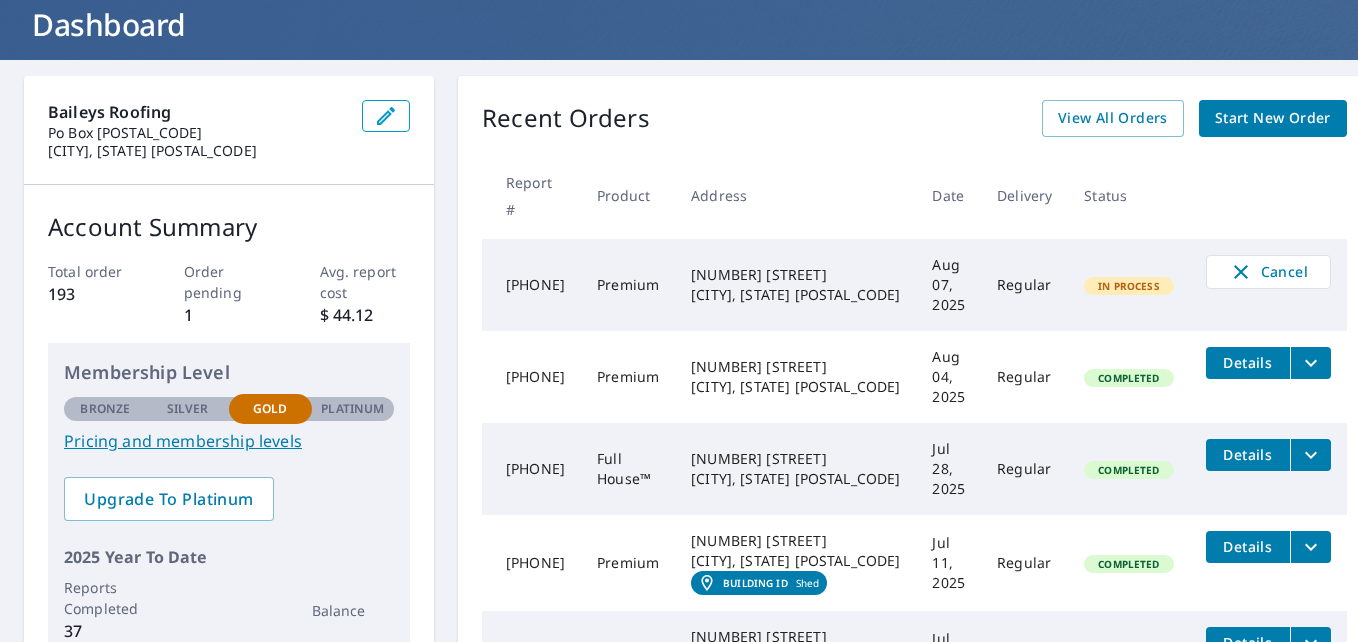 click on "1308 E Kean St
Wynnewood, OK 73098" at bounding box center (795, 377) 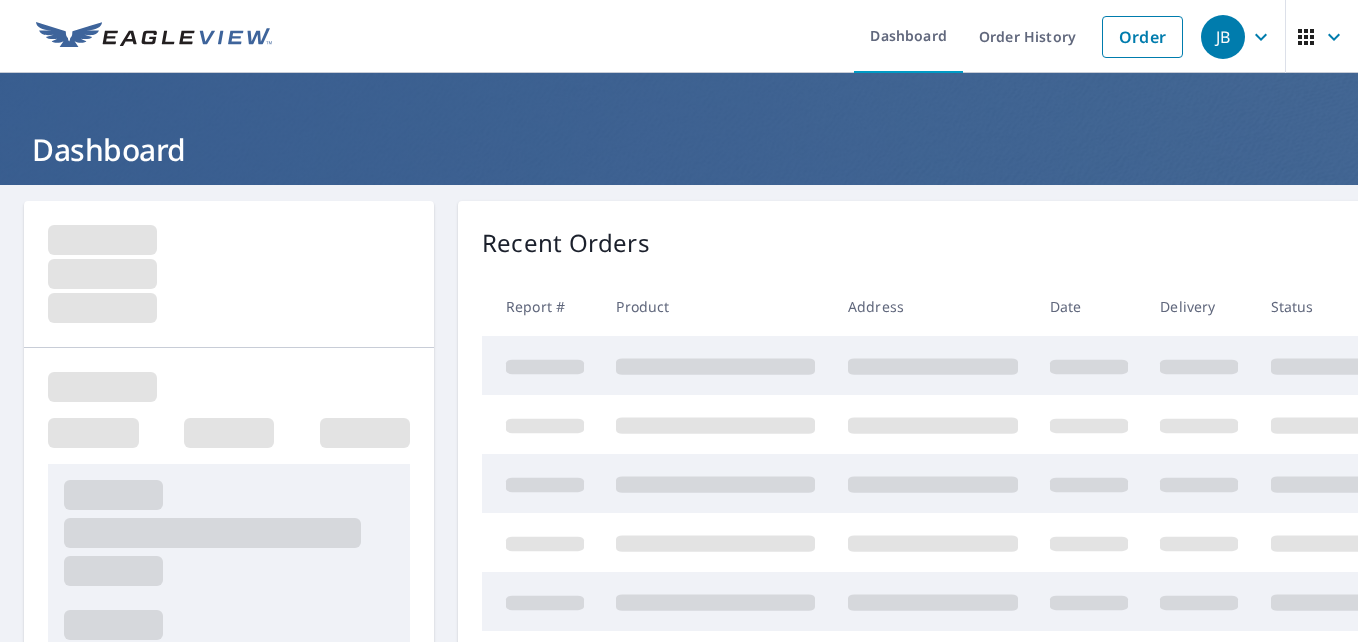 scroll, scrollTop: 0, scrollLeft: 0, axis: both 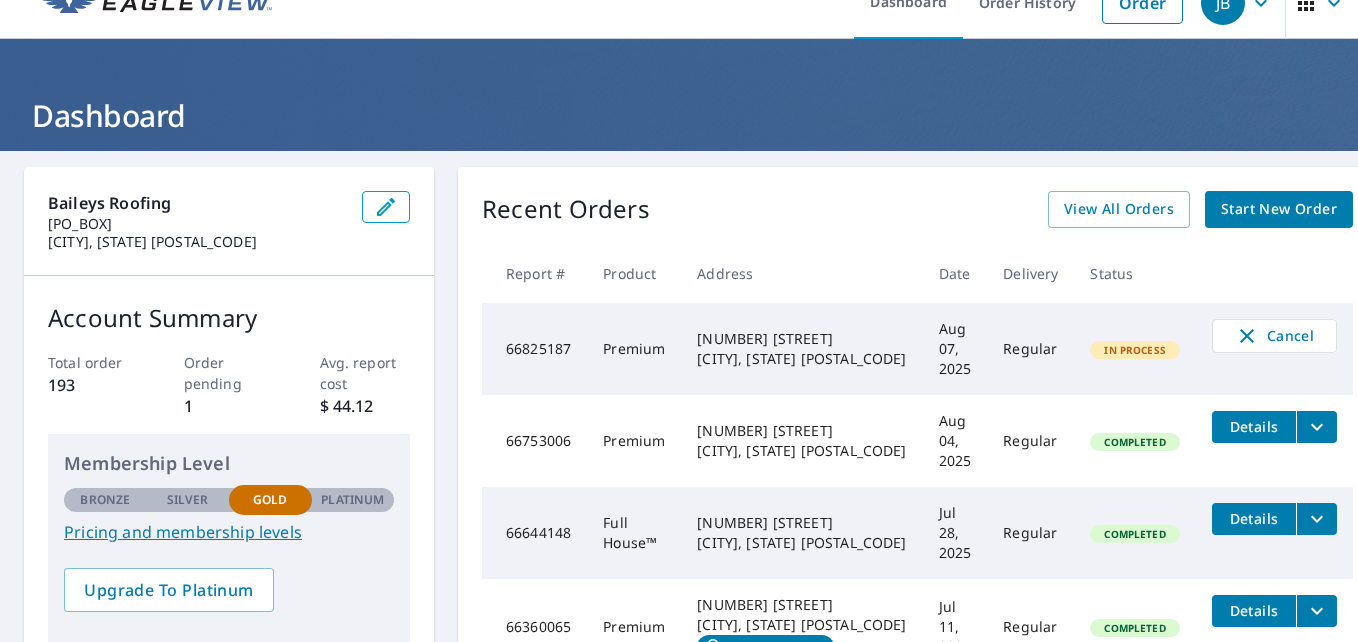 click on "Recent Orders" at bounding box center (566, 209) 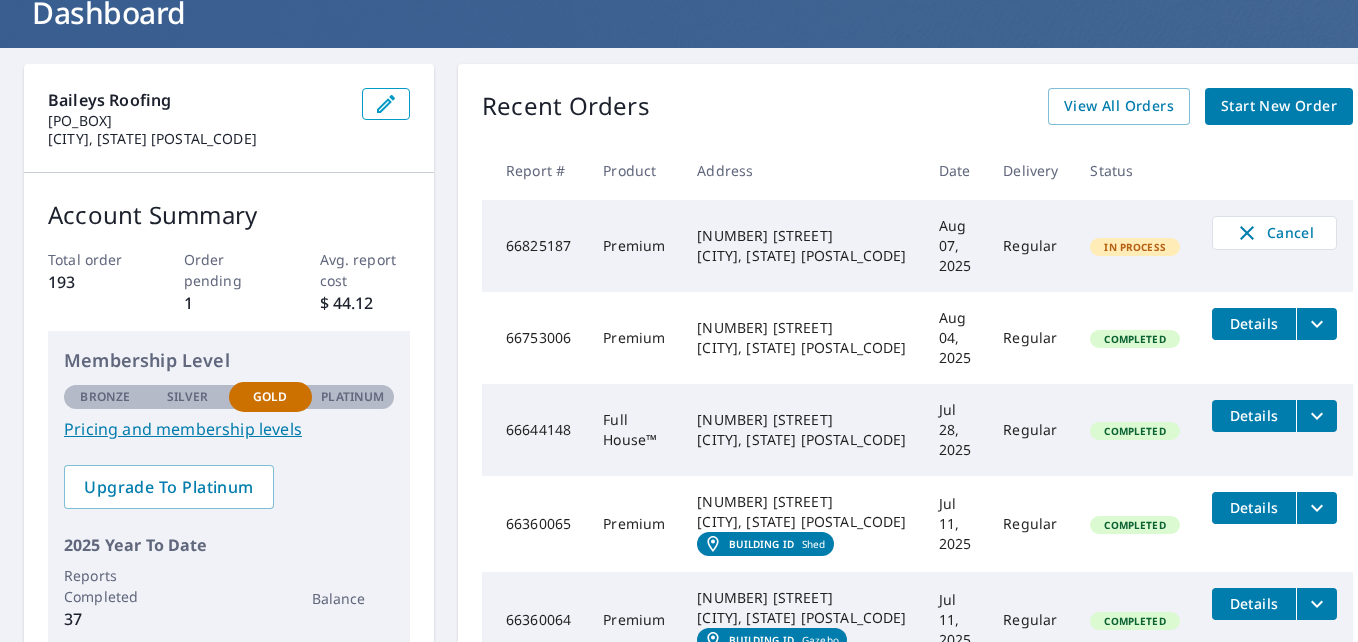 scroll, scrollTop: 0, scrollLeft: 0, axis: both 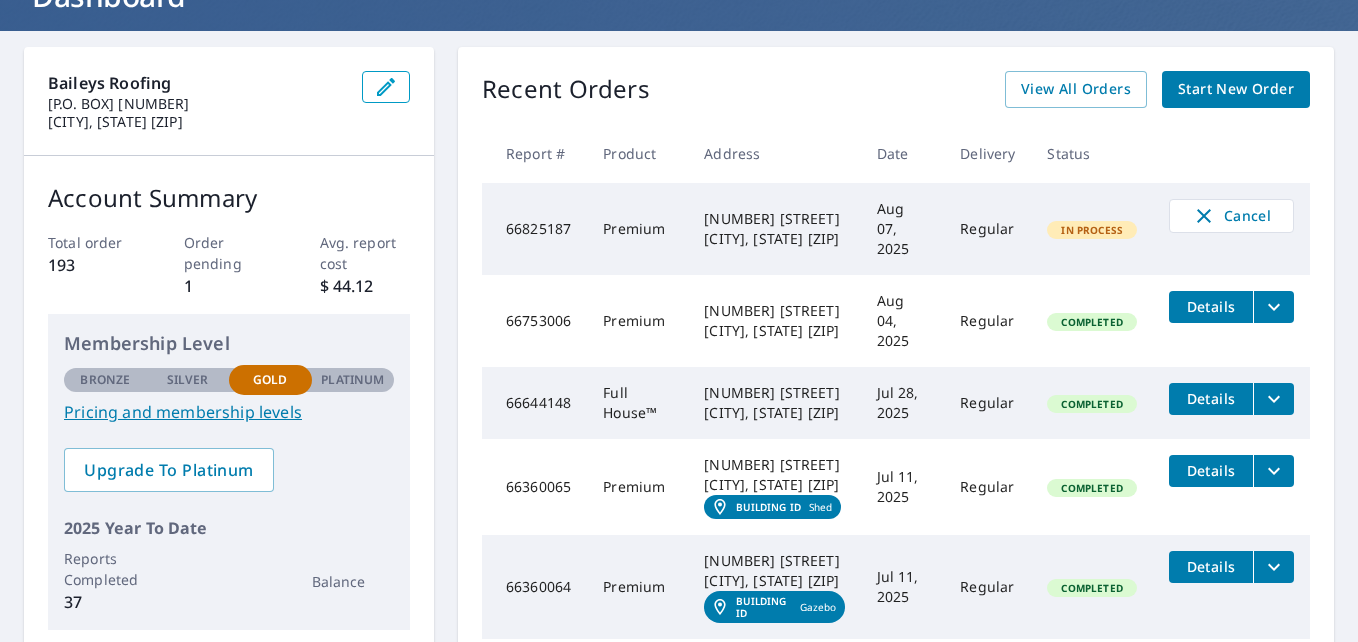 click on "Aug 07, 2025" at bounding box center (903, 229) 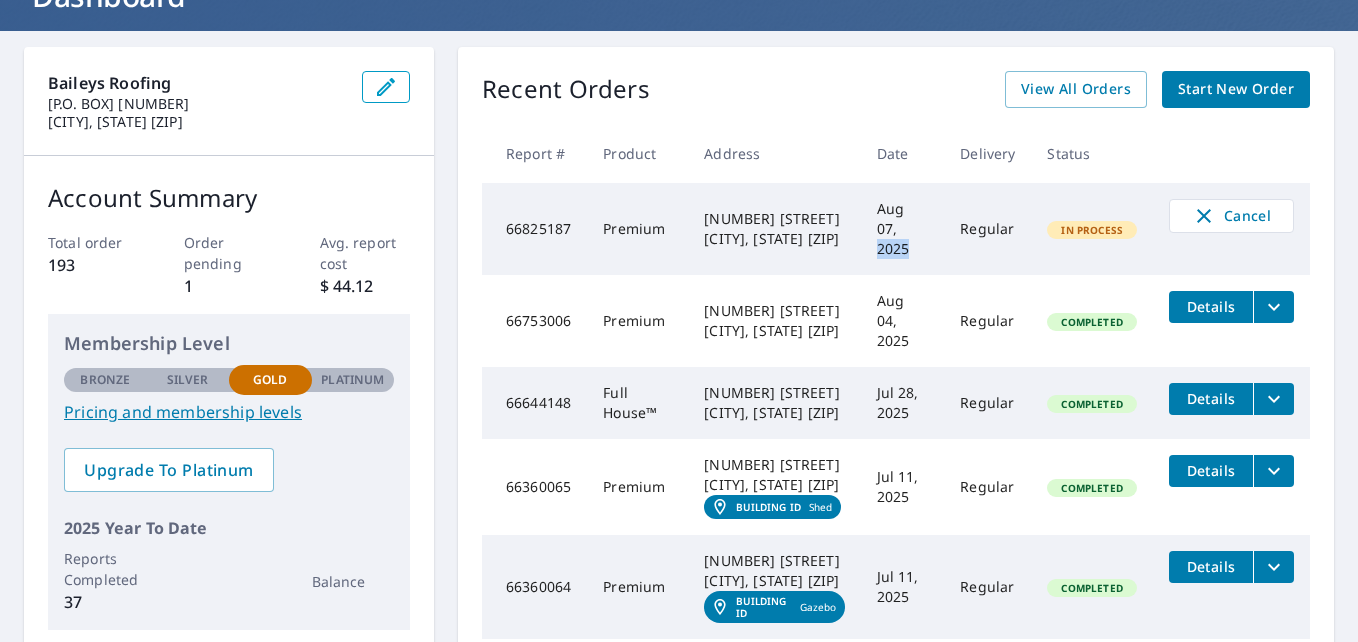 click on "Delivery" at bounding box center [987, 153] 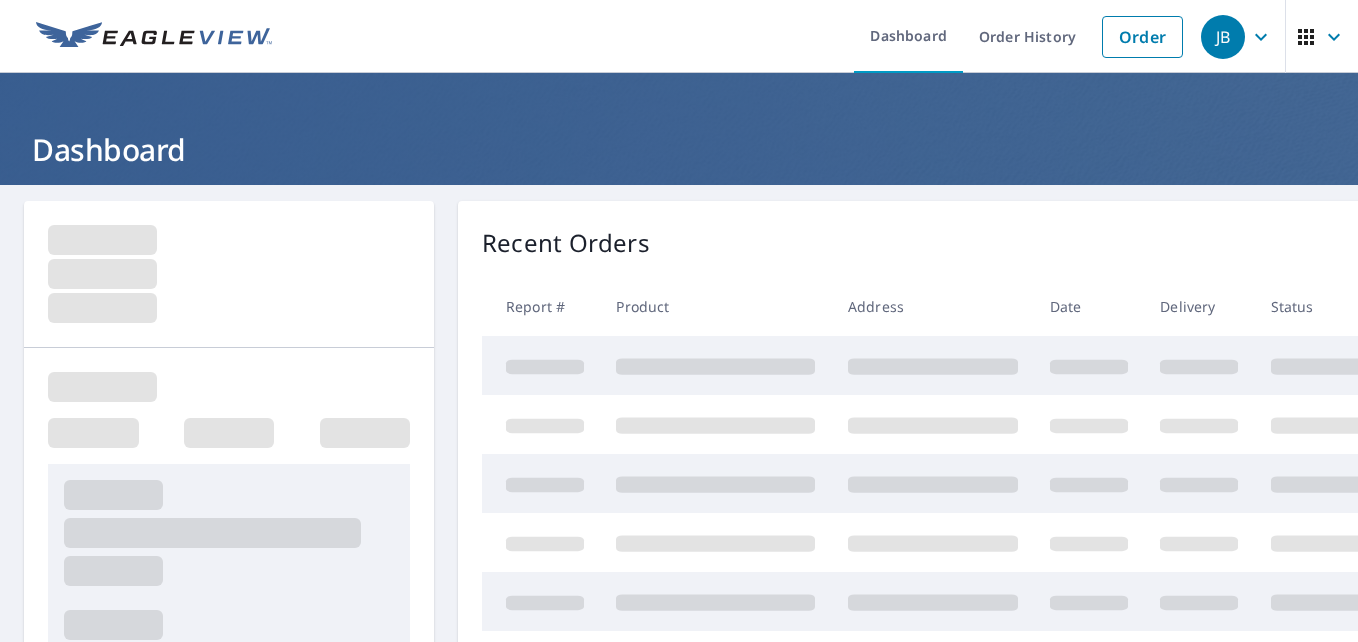 scroll, scrollTop: 0, scrollLeft: 0, axis: both 